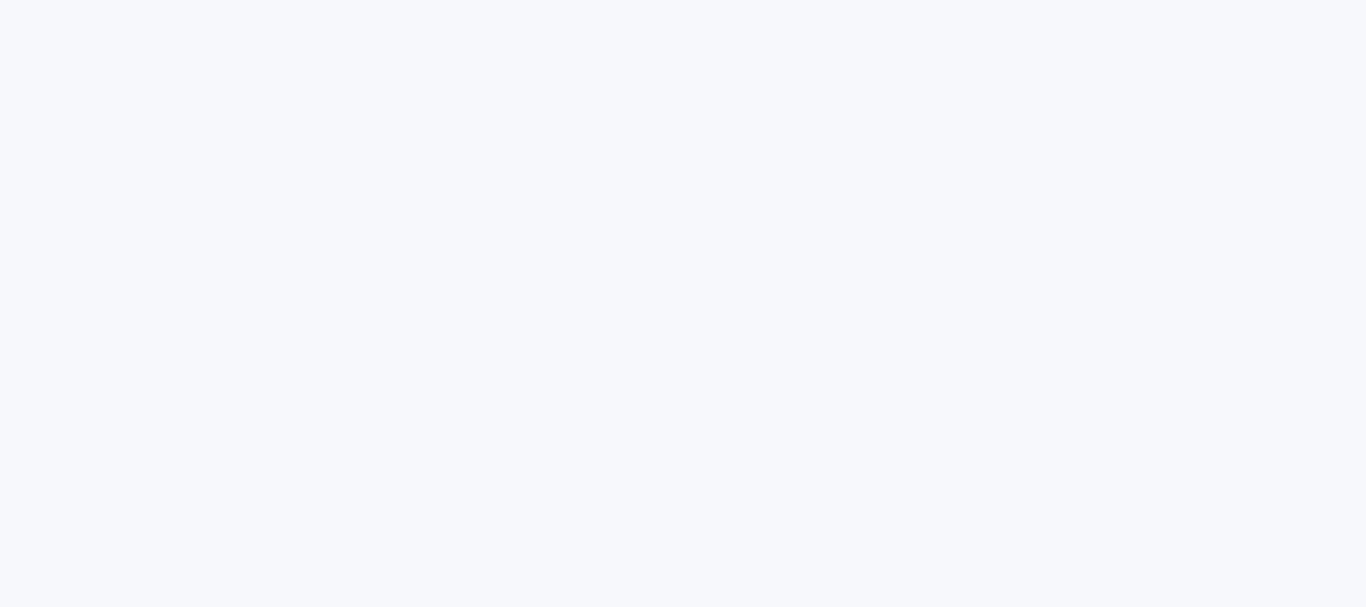 scroll, scrollTop: 0, scrollLeft: 0, axis: both 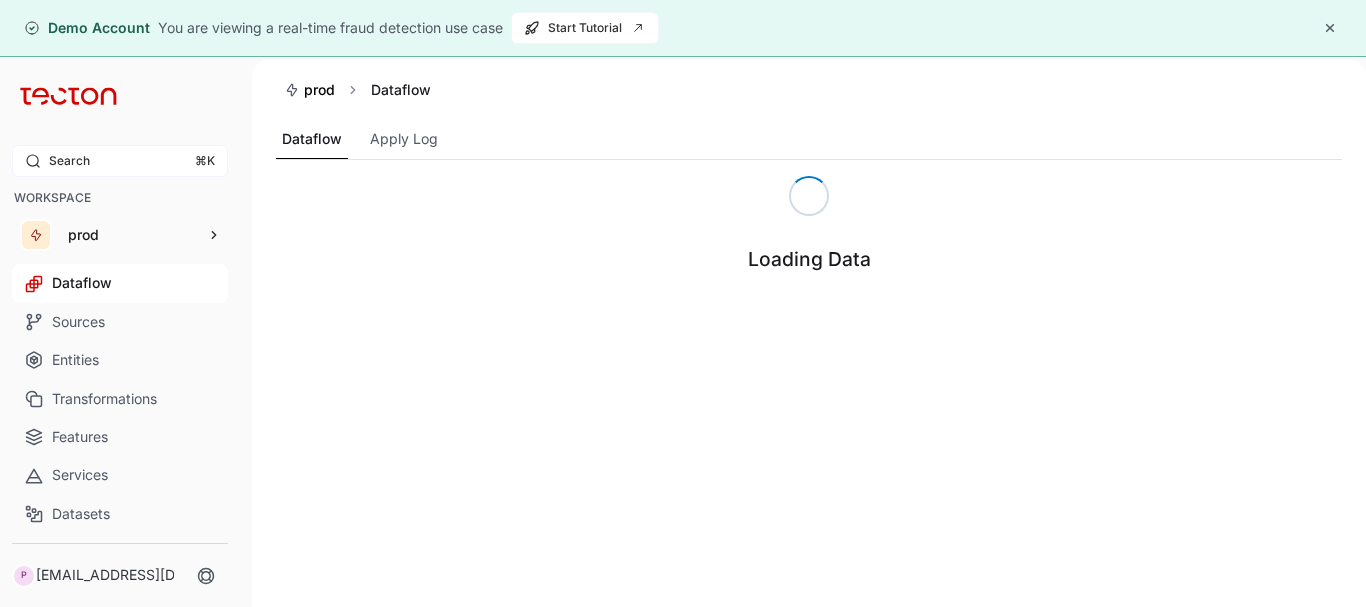 click at bounding box center [1330, 28] 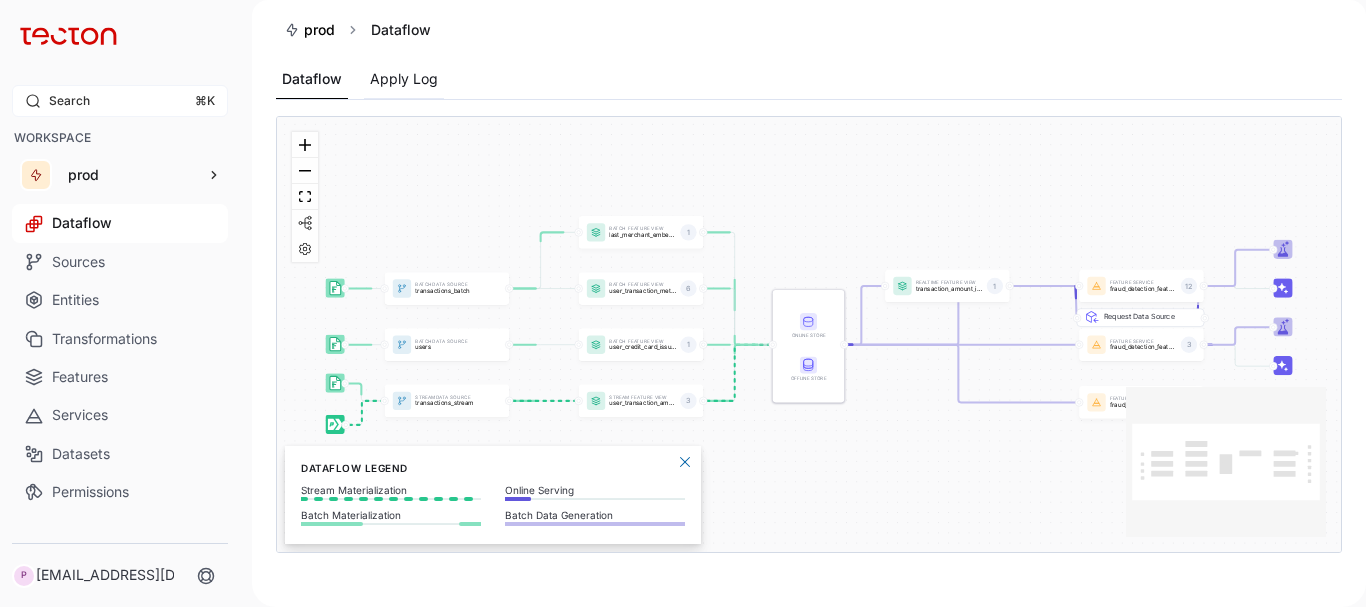 click on "Apply Log" at bounding box center (404, 79) 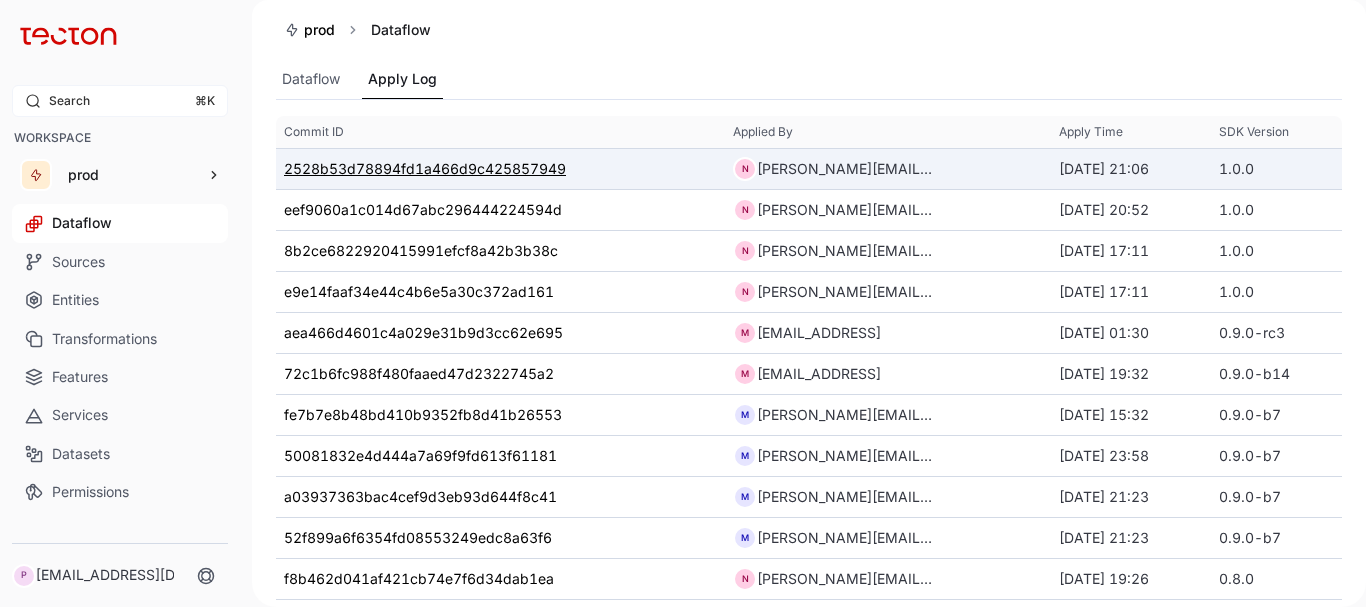 click on "2528b53d78894fd1a466d9c425857949" at bounding box center [425, 169] 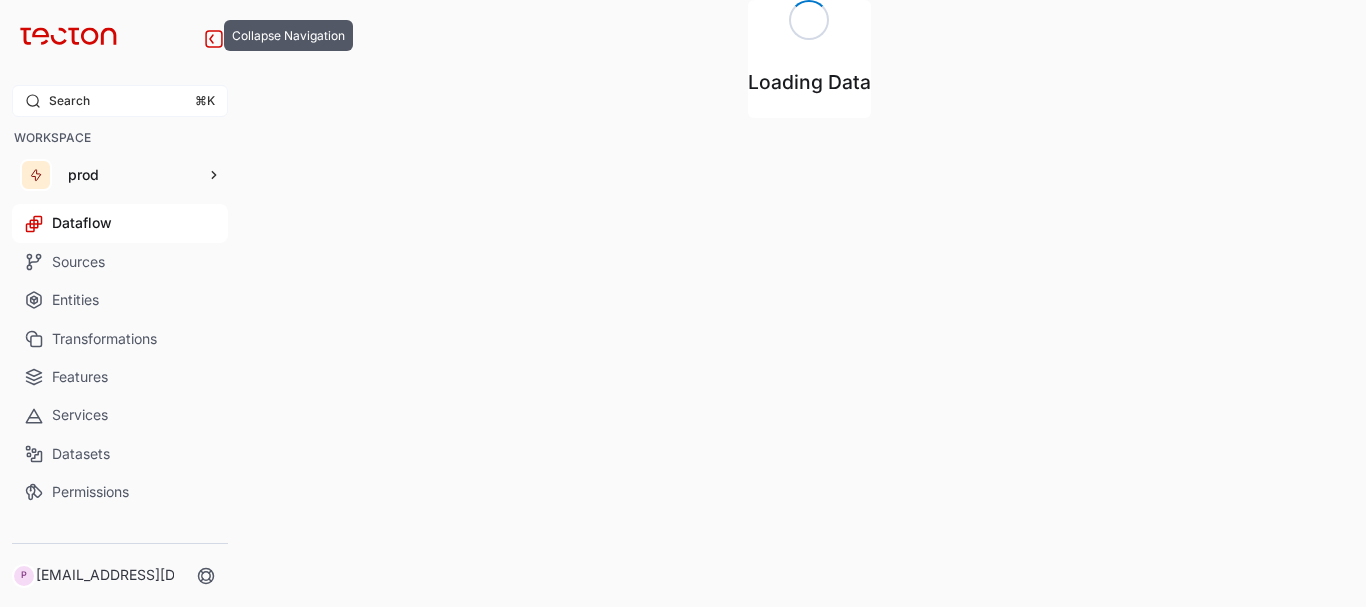 click 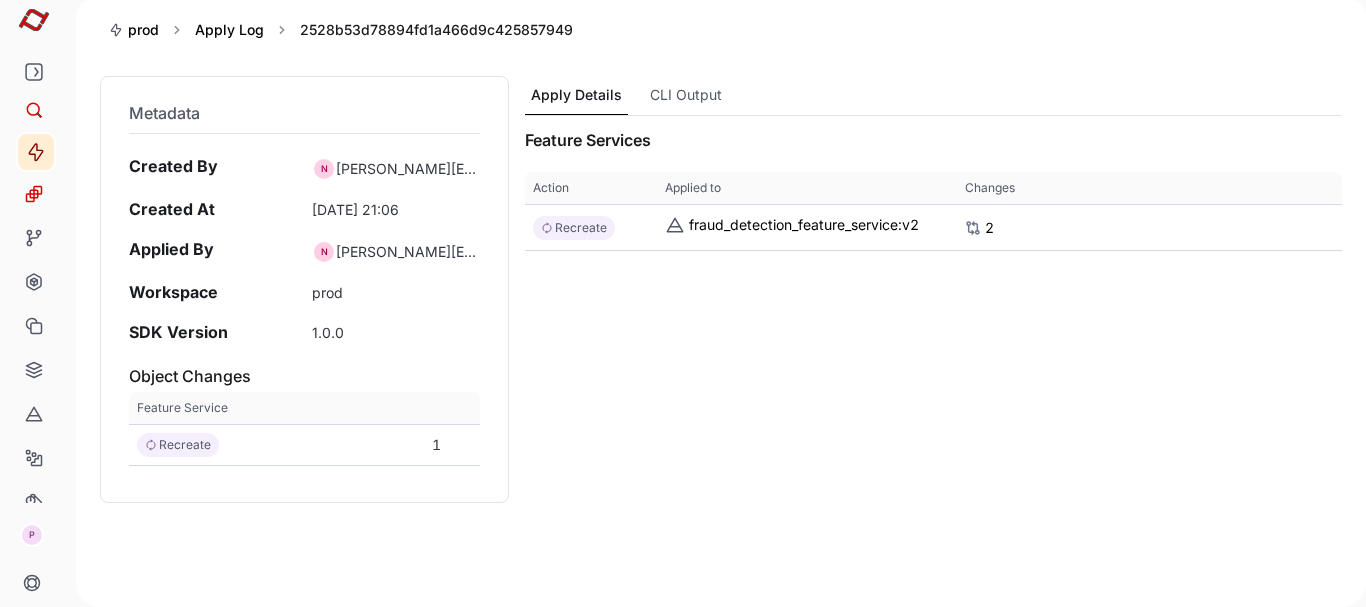click 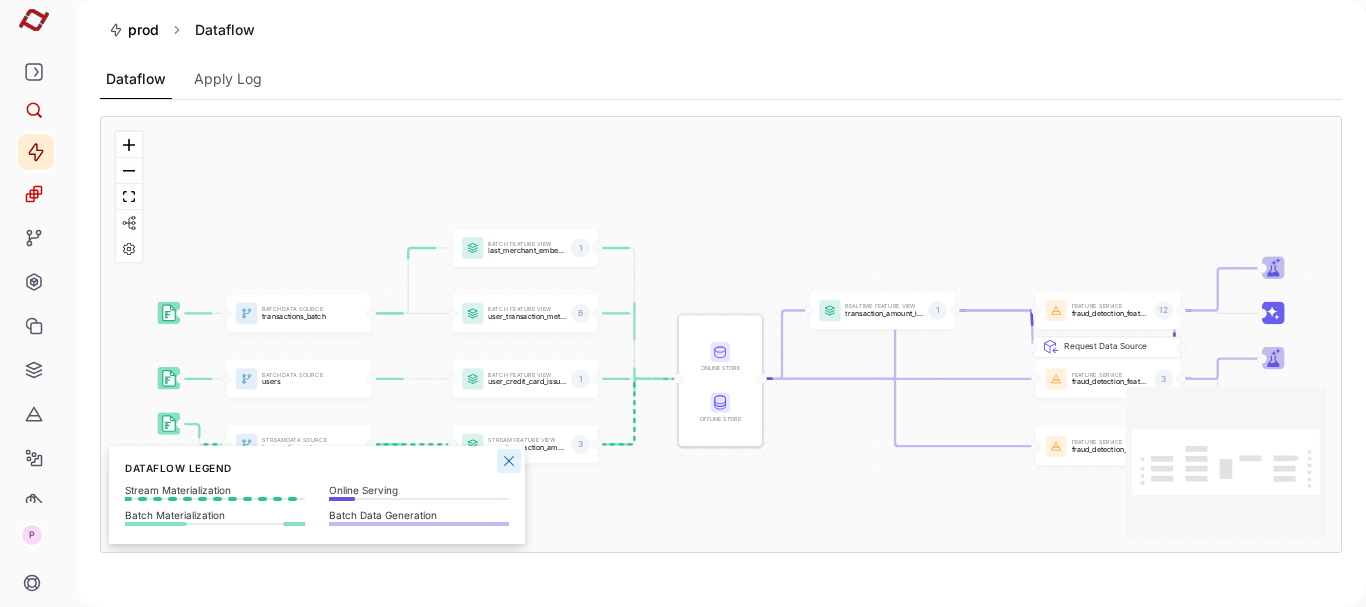click at bounding box center (509, 461) 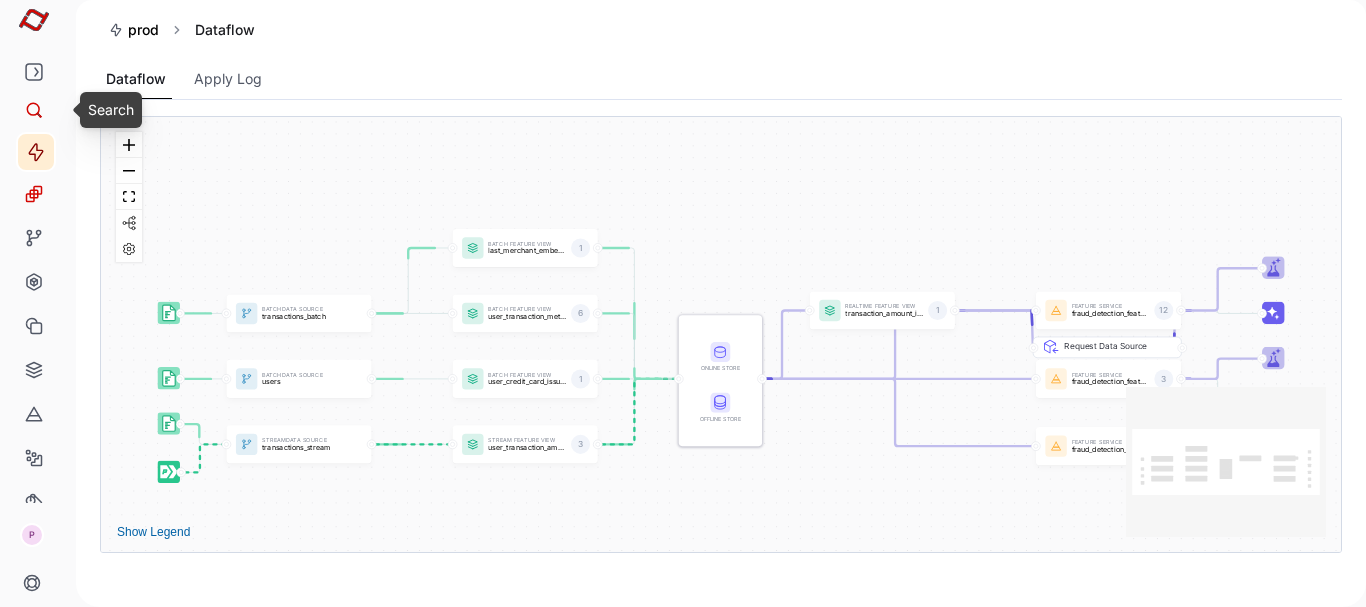 click 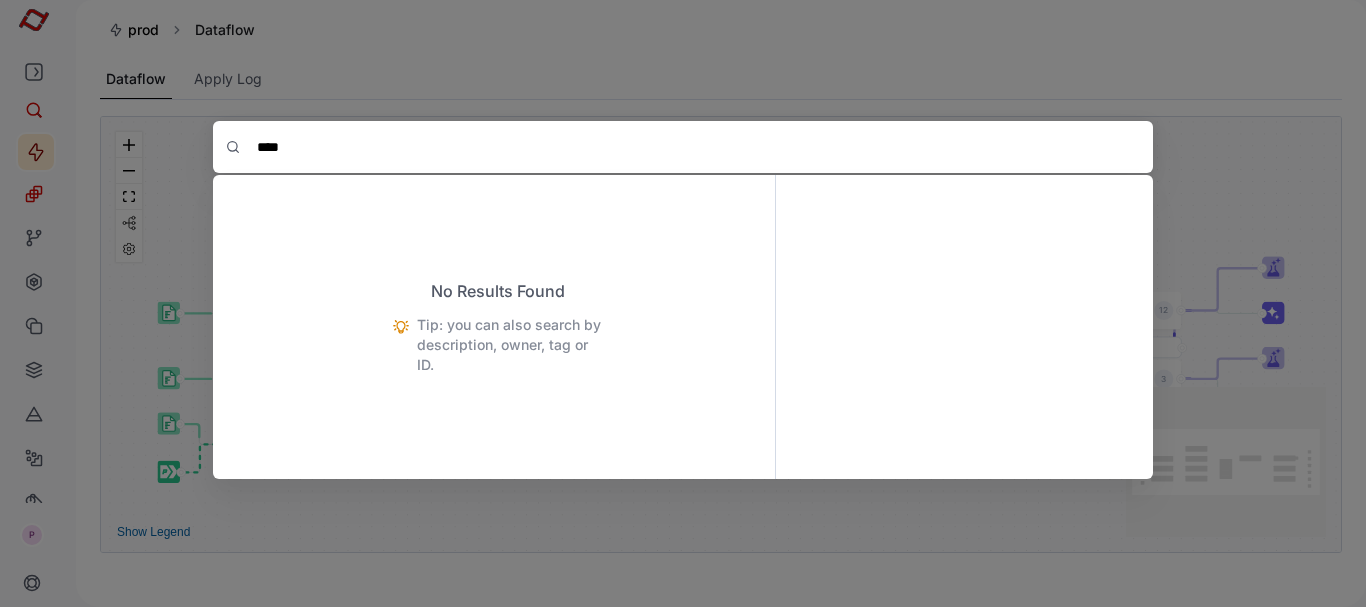 click on "****" at bounding box center (680, 147) 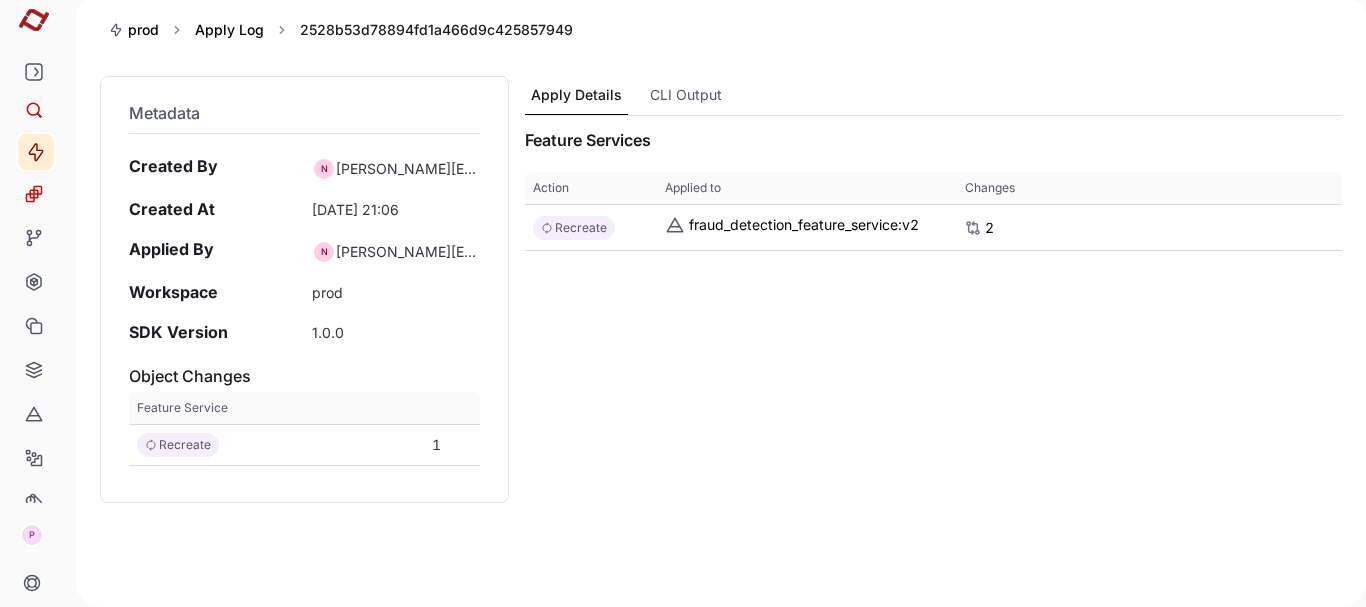 click on "Feature Services This table contains 1 rows. Action Applied to Changes Action Recreate Applied to fraud_detection_feature_service:v2 Changes 2" at bounding box center (933, 349) 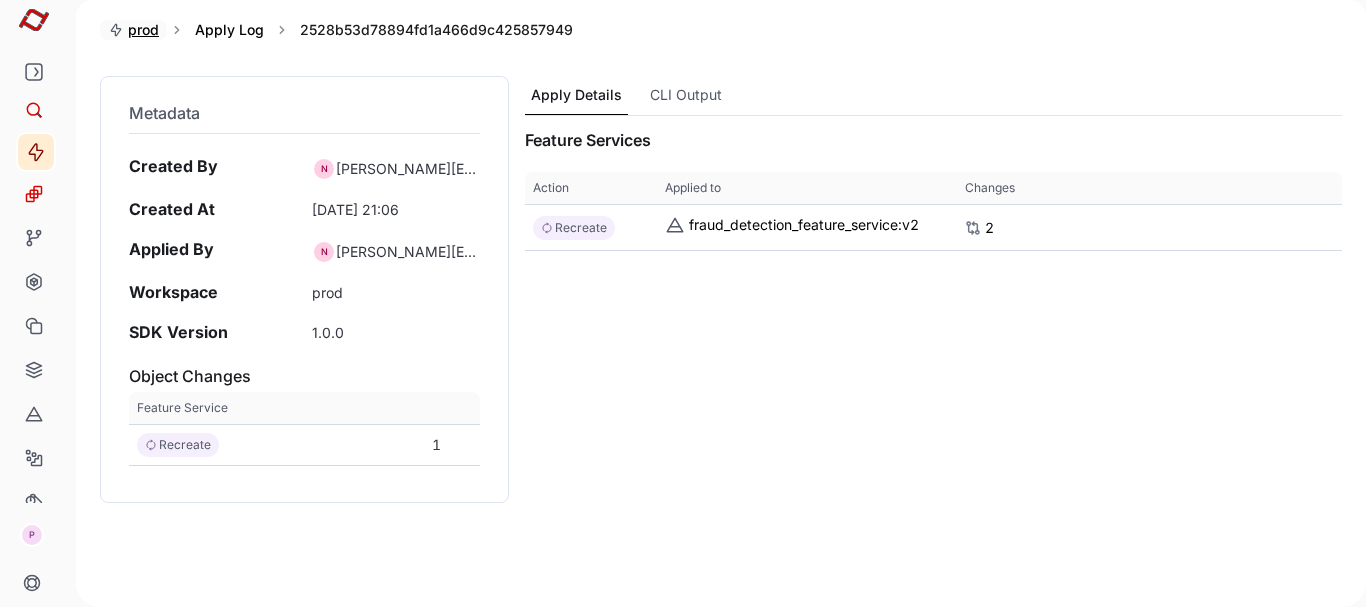 click on "prod" at bounding box center [143, 30] 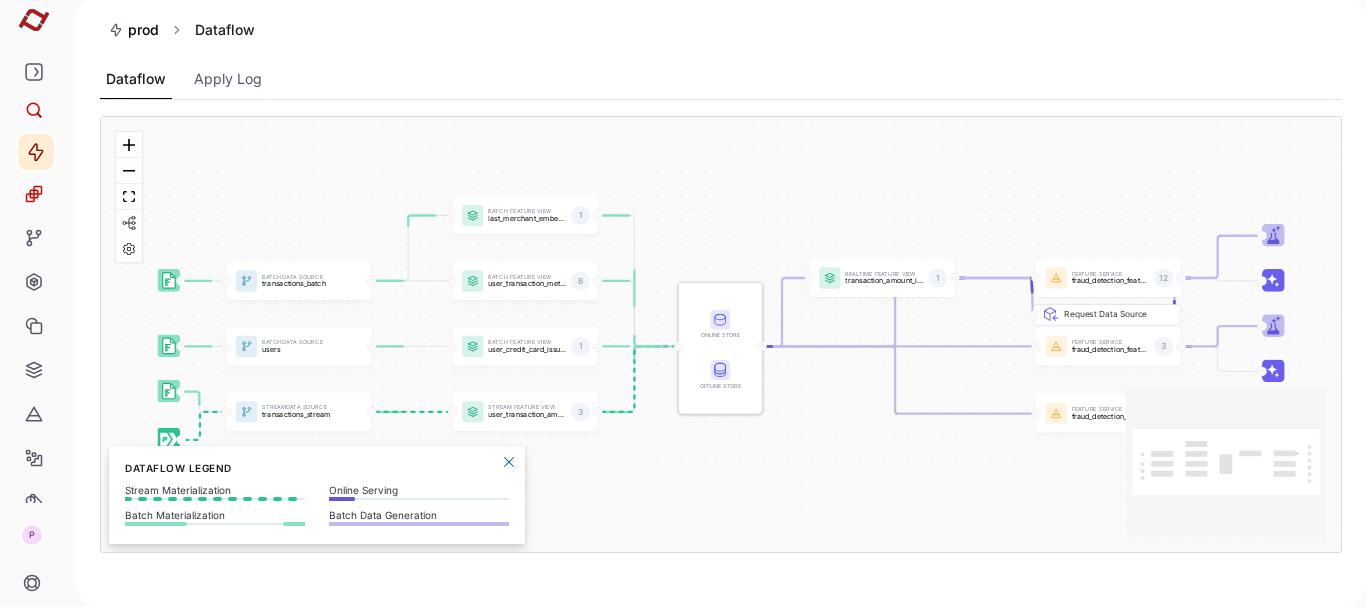 click on "Batch  Data Source transactions_batch Stream  Data Source transactions_stream Batch  Data Source users Feature Service fraud_detection_feature_service 6 Feature Service fraud_detection_feature_service_streaming 3 Feature Service fraud_detection_feature_service:v2 12 Batch Feature View last_merchant_embedding 1 Batch Feature View user_credit_card_issuer 1 Stream Feature View user_transaction_amount_totals 3 Batch Feature View user_transaction_metrics 6 Realtime Feature View transaction_amount_is_higher_than_average 1 Request Data Source Online Store   Offline Store" at bounding box center (721, 334) 